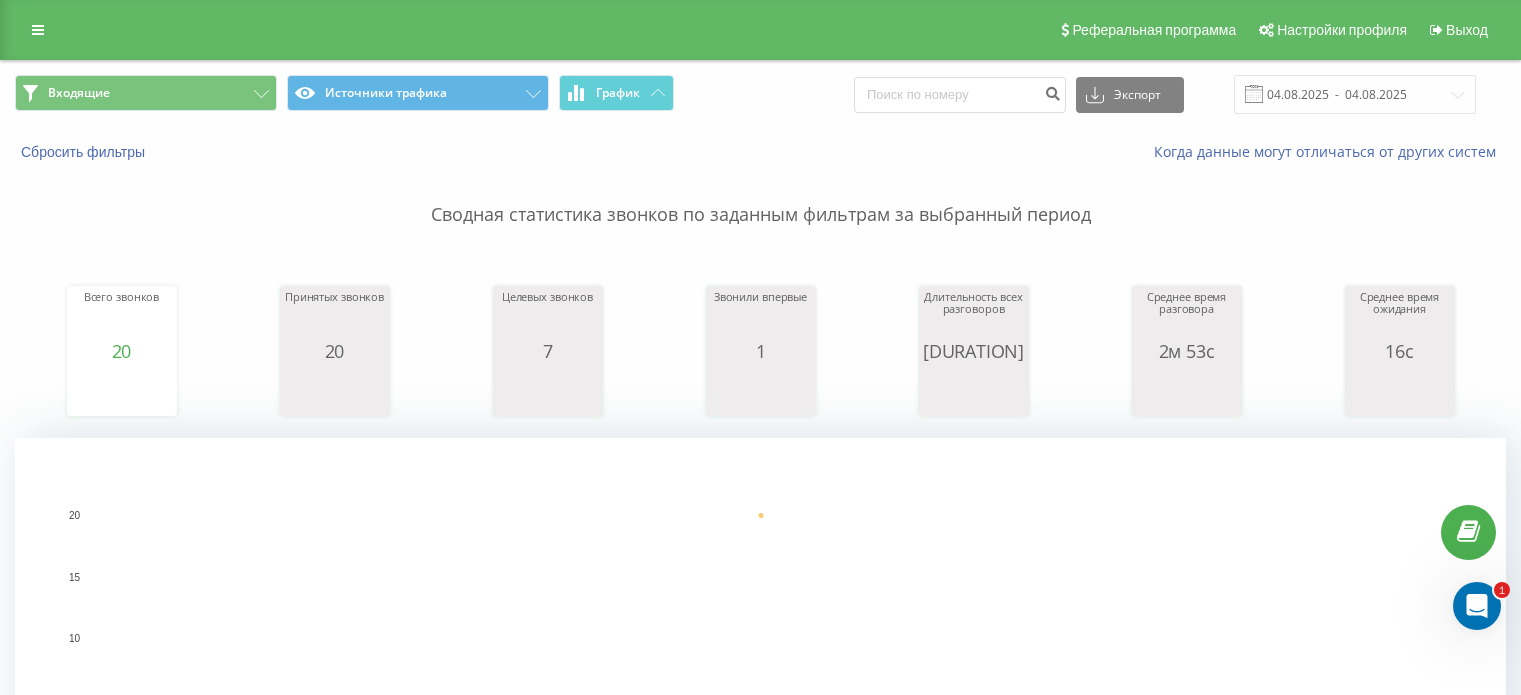 scroll, scrollTop: 0, scrollLeft: 0, axis: both 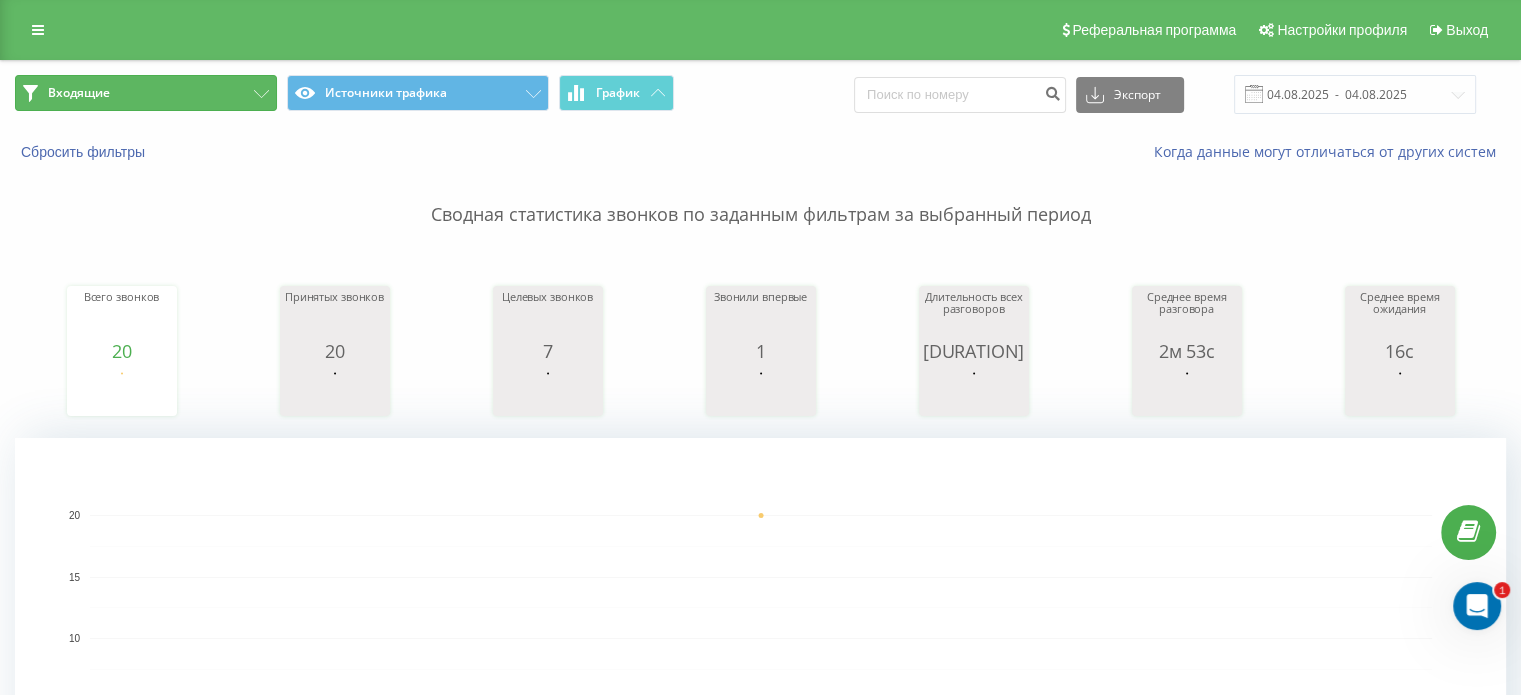click on "Входящие" at bounding box center (146, 93) 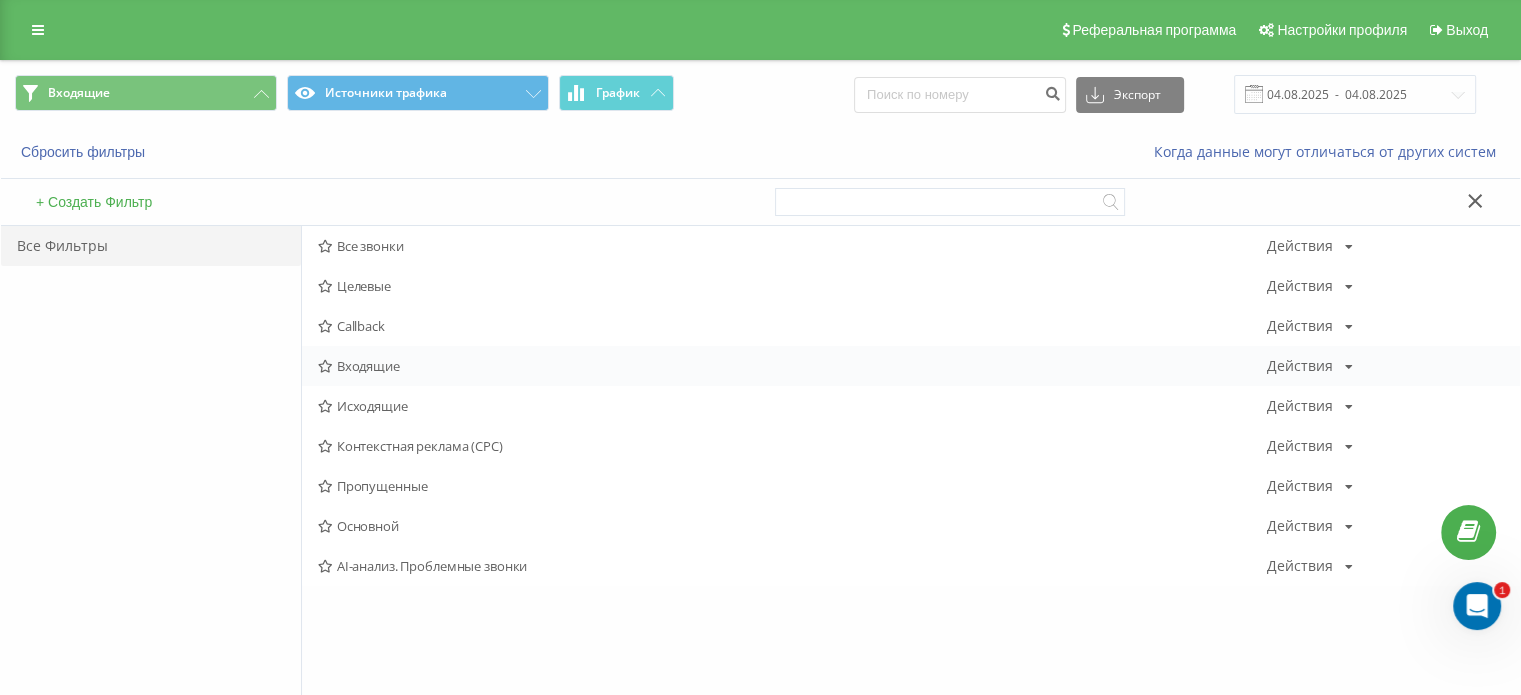 click on "Входящие" at bounding box center (792, 366) 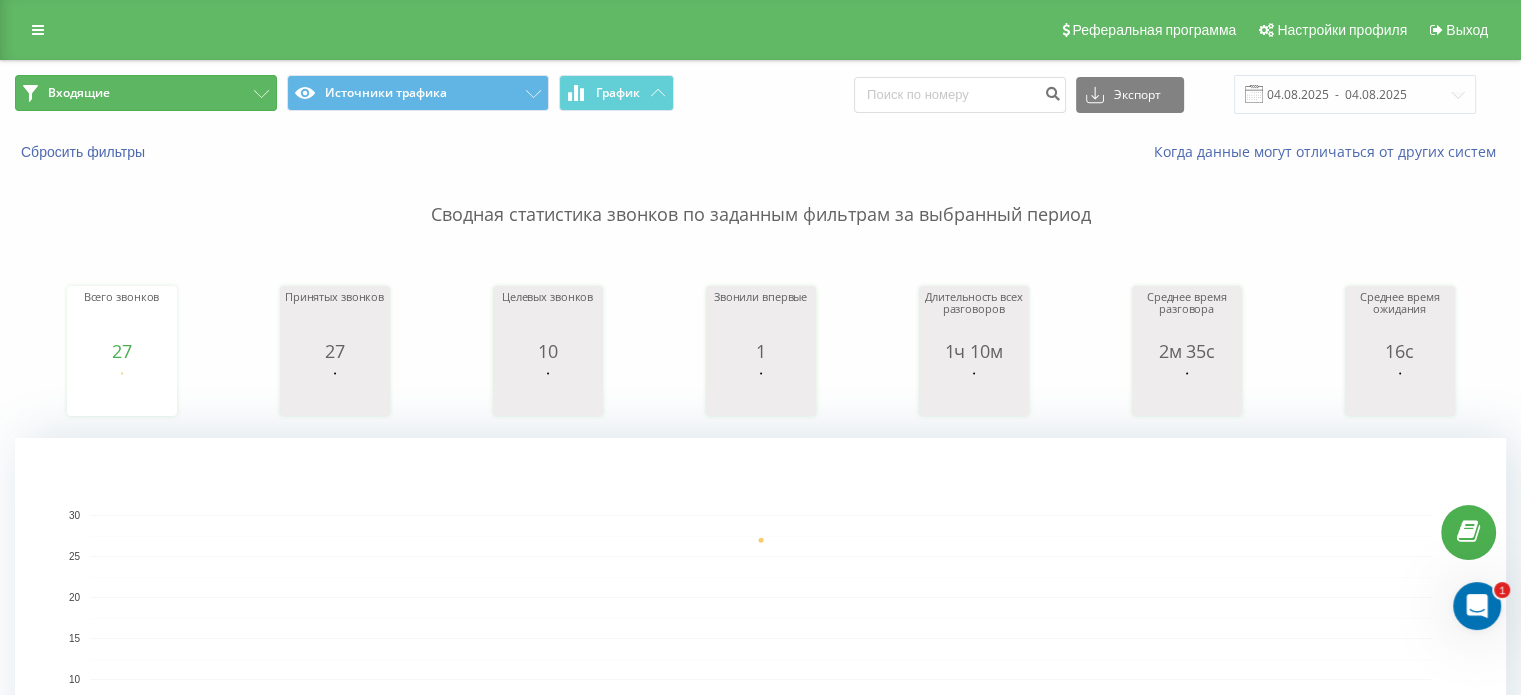 click on "Входящие" at bounding box center [146, 93] 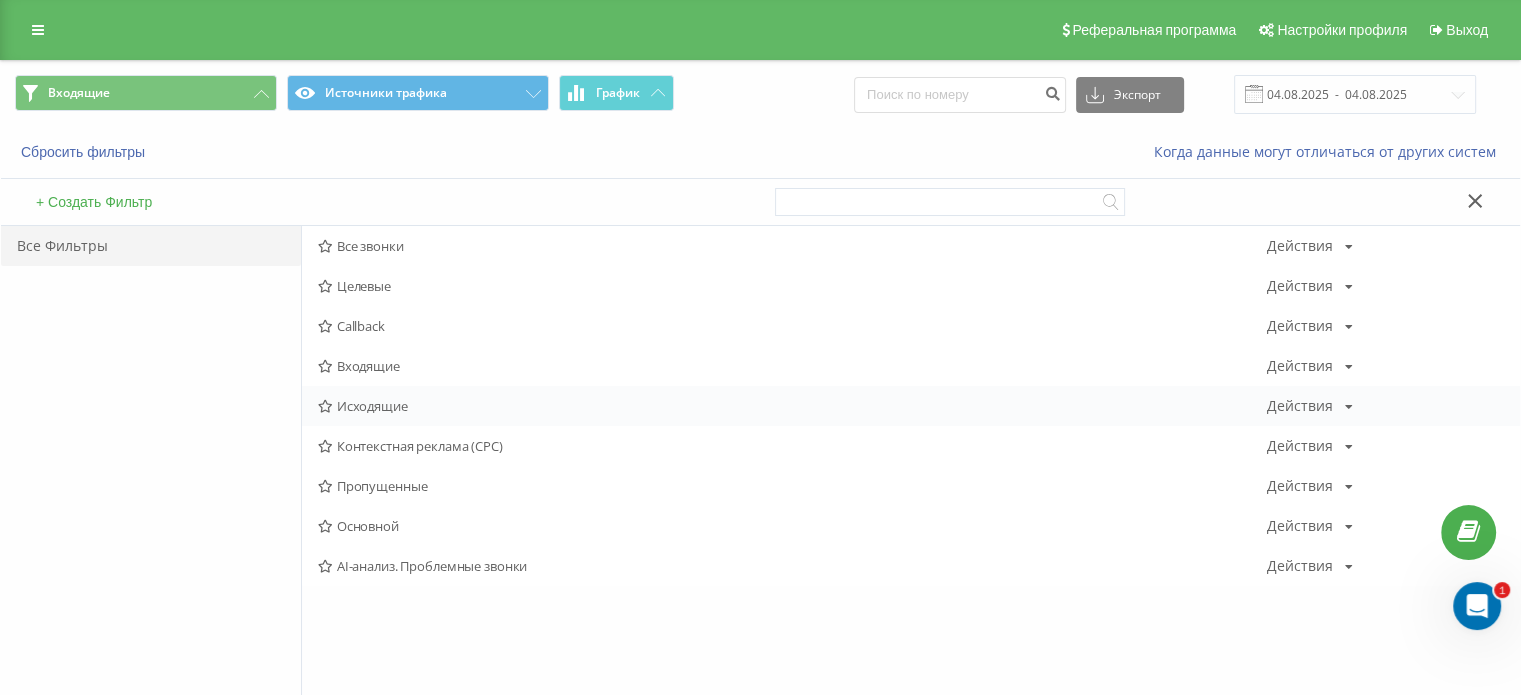 click on "Исходящие" at bounding box center (792, 406) 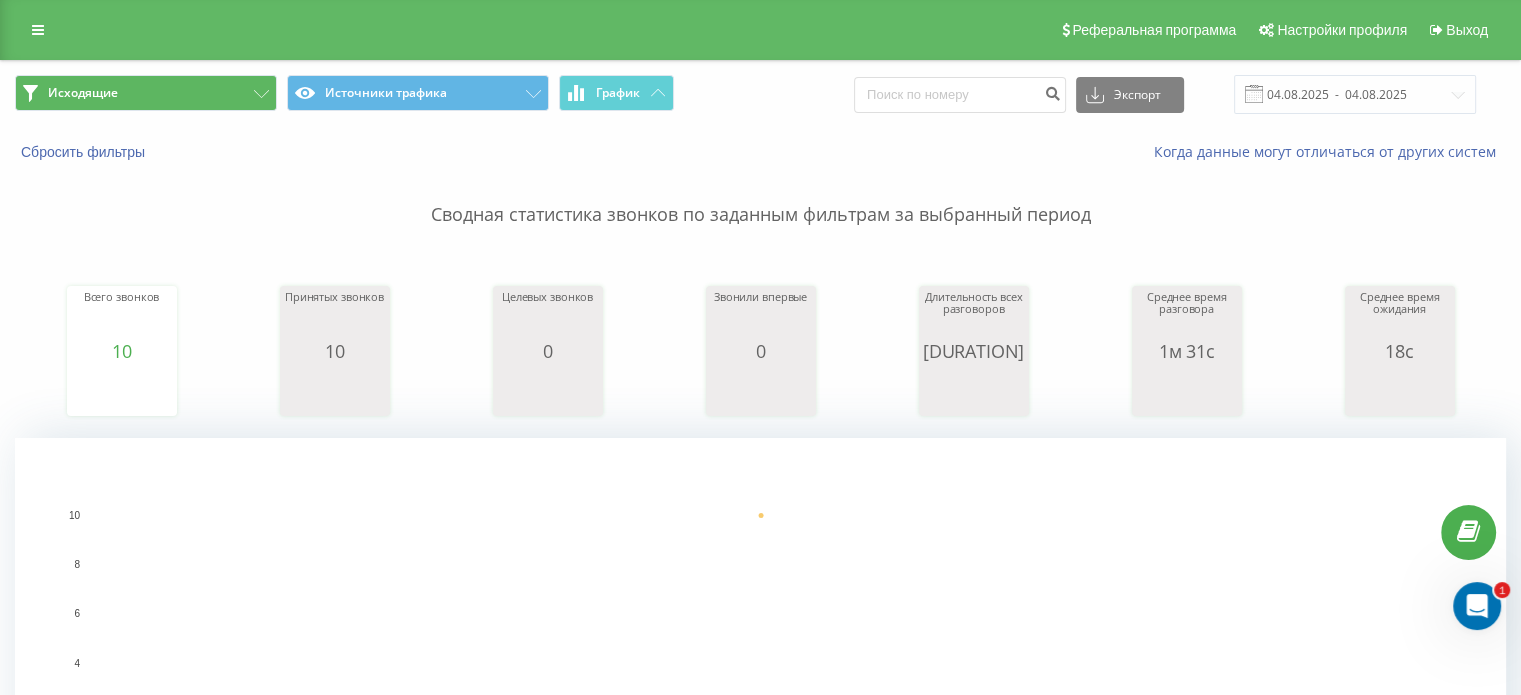 drag, startPoint x: 220, startPoint y: 123, endPoint x: 222, endPoint y: 108, distance: 15.132746 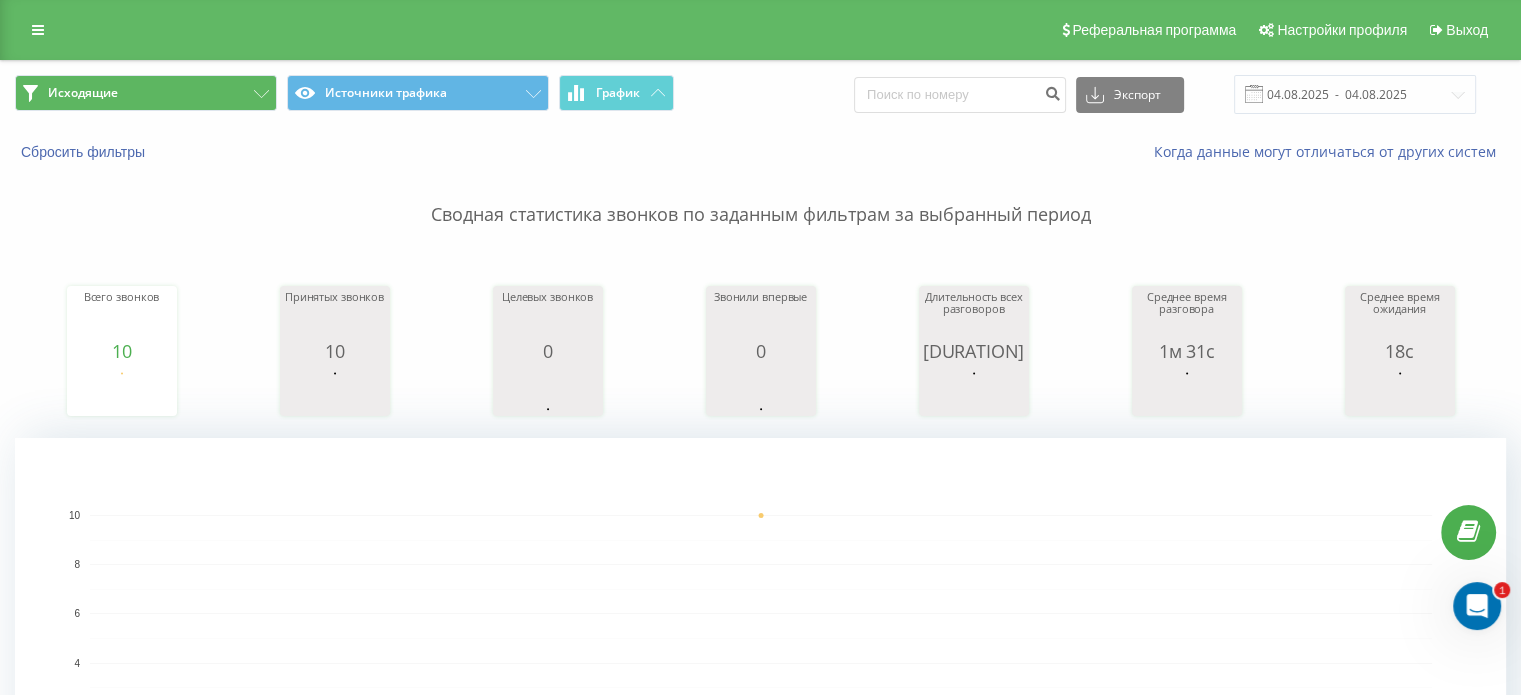 click on "Исходящие Источники трафика График Экспорт .csv .xls .xlsx 04.08.2025  -  04.08.2025" at bounding box center (760, 94) 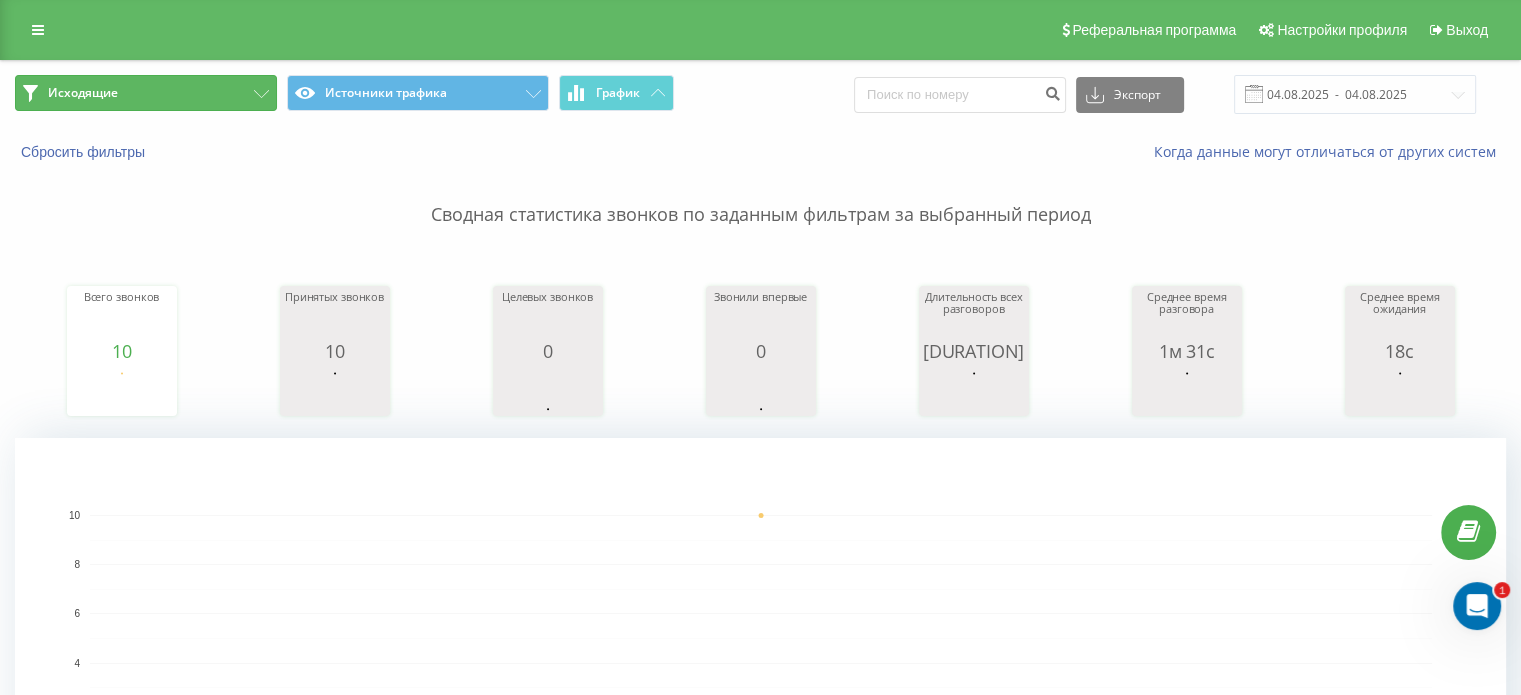 click on "Исходящие" at bounding box center [146, 93] 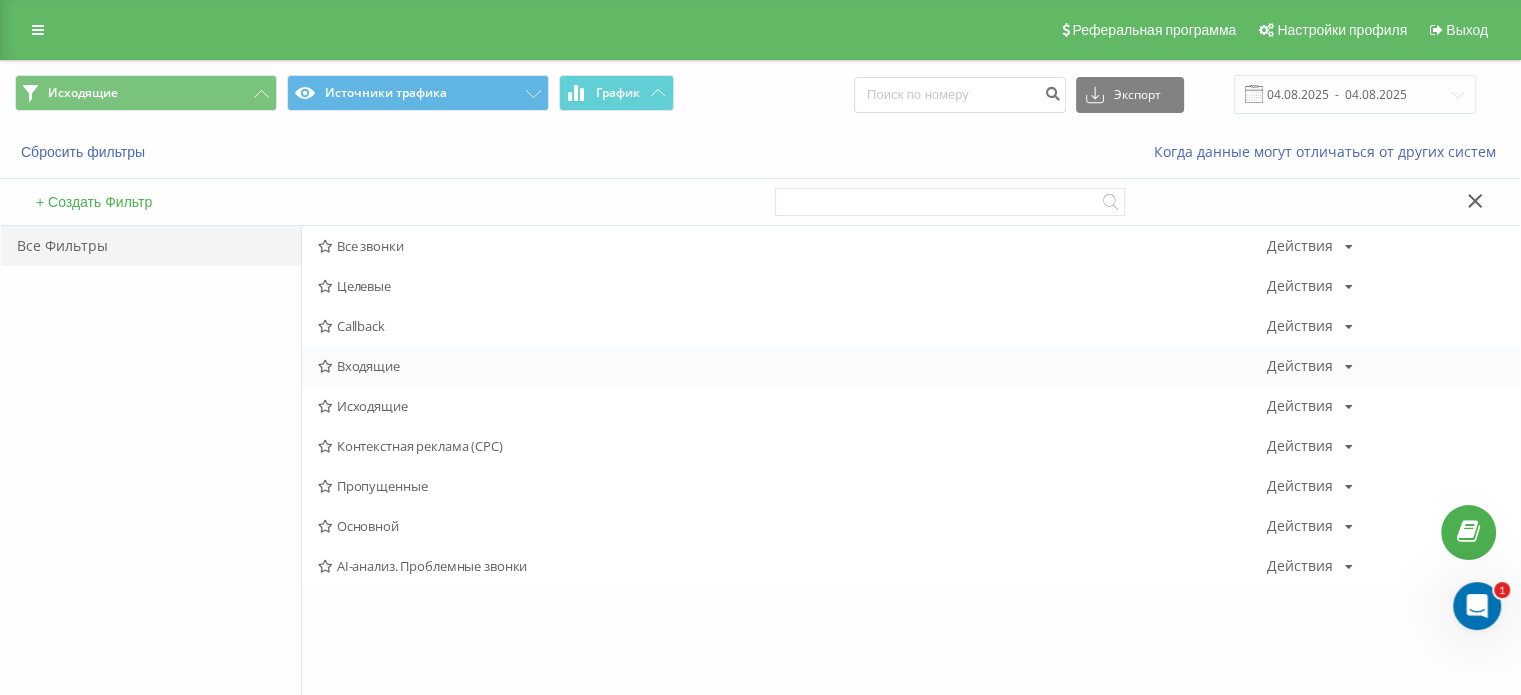 click on "Входящие" at bounding box center (792, 366) 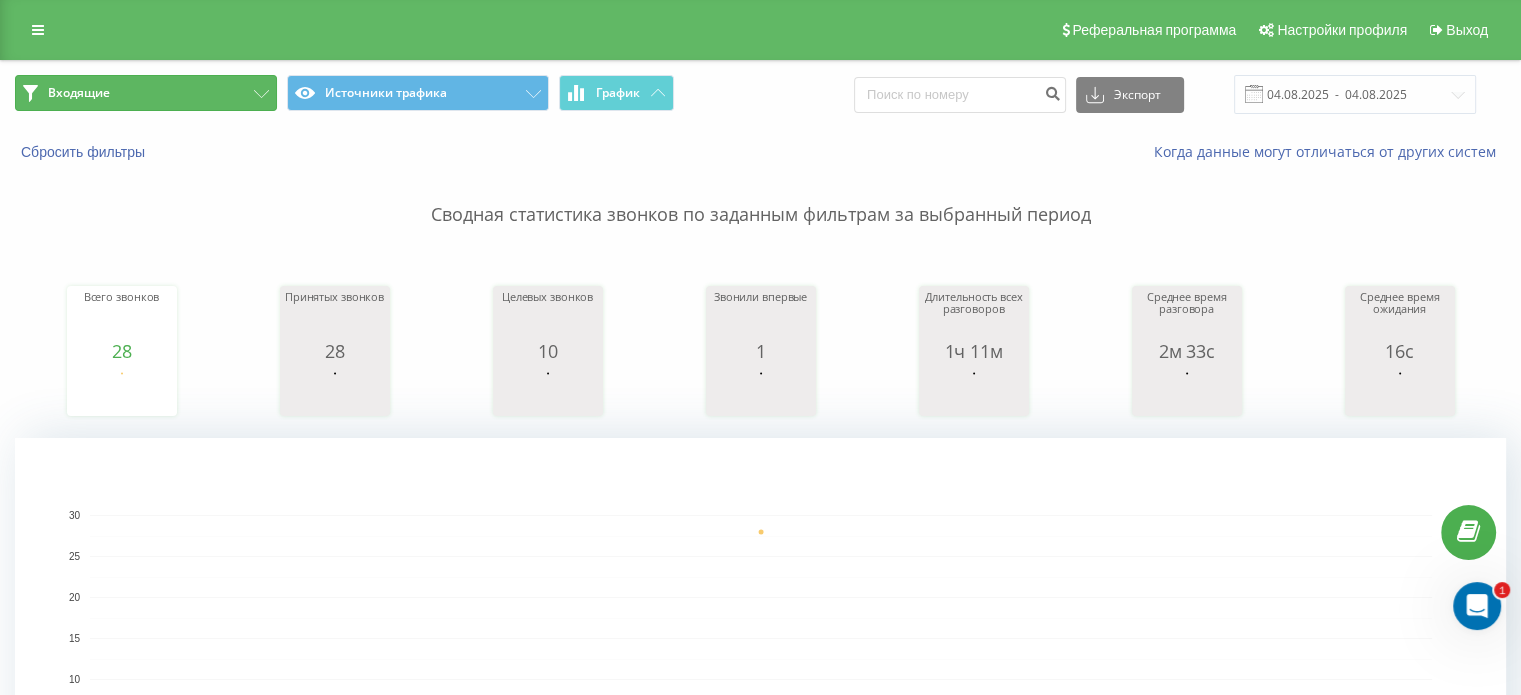 click on "Входящие" at bounding box center [146, 93] 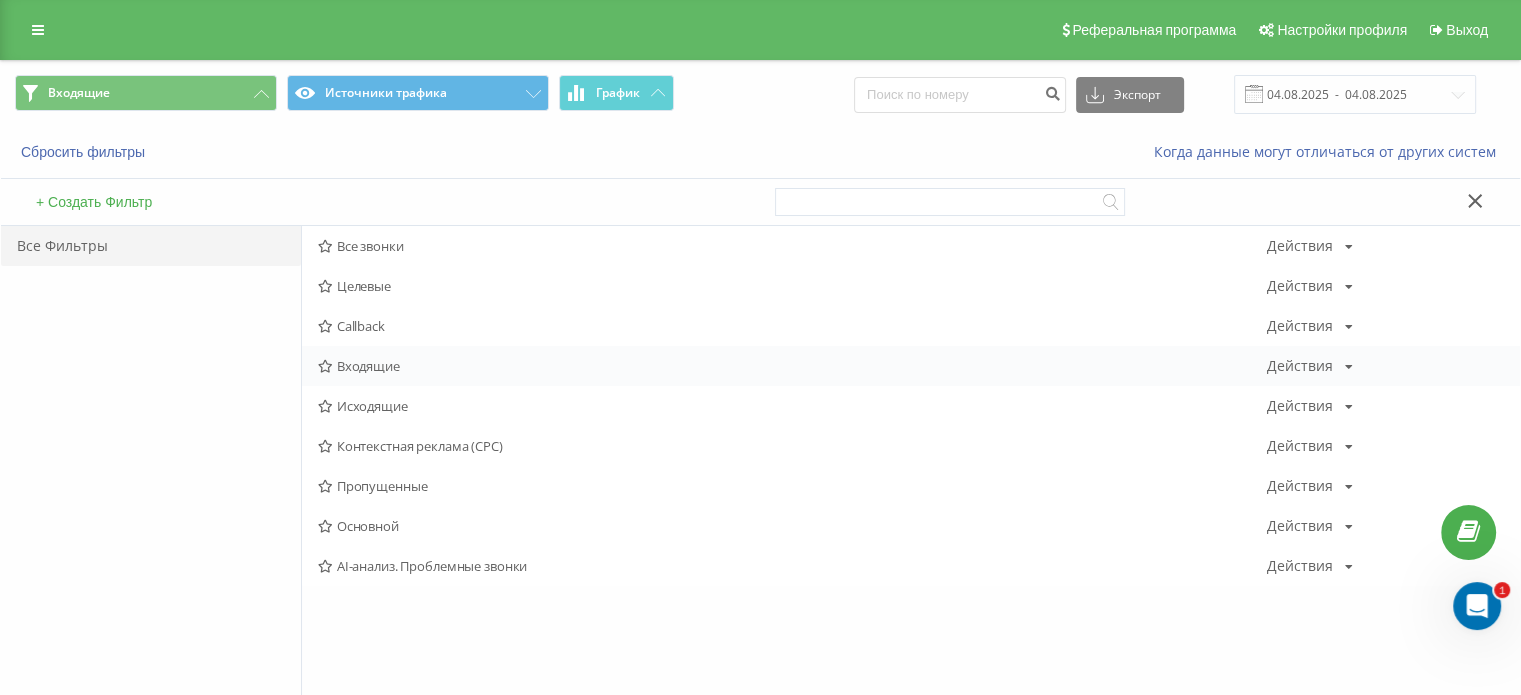 click on "Входящие" at bounding box center [792, 366] 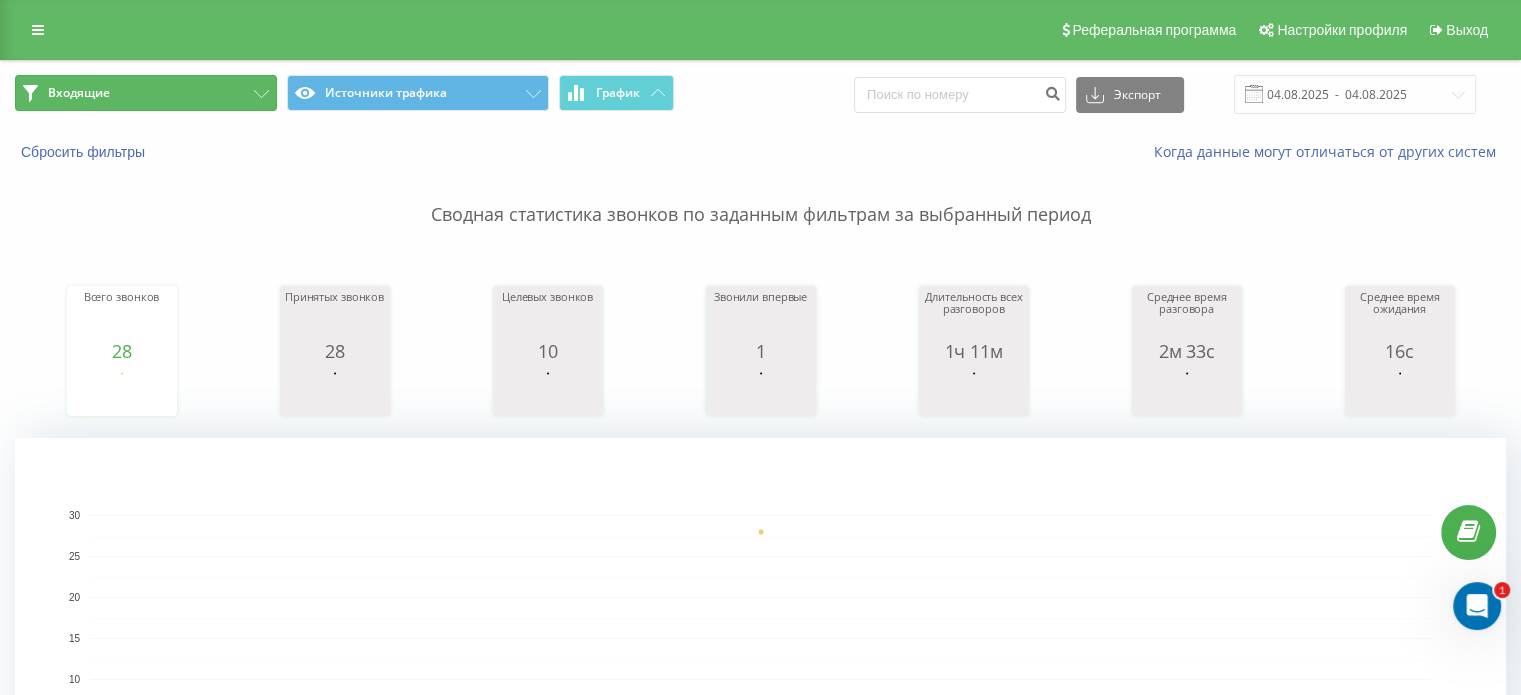 click on "Входящие" at bounding box center (79, 93) 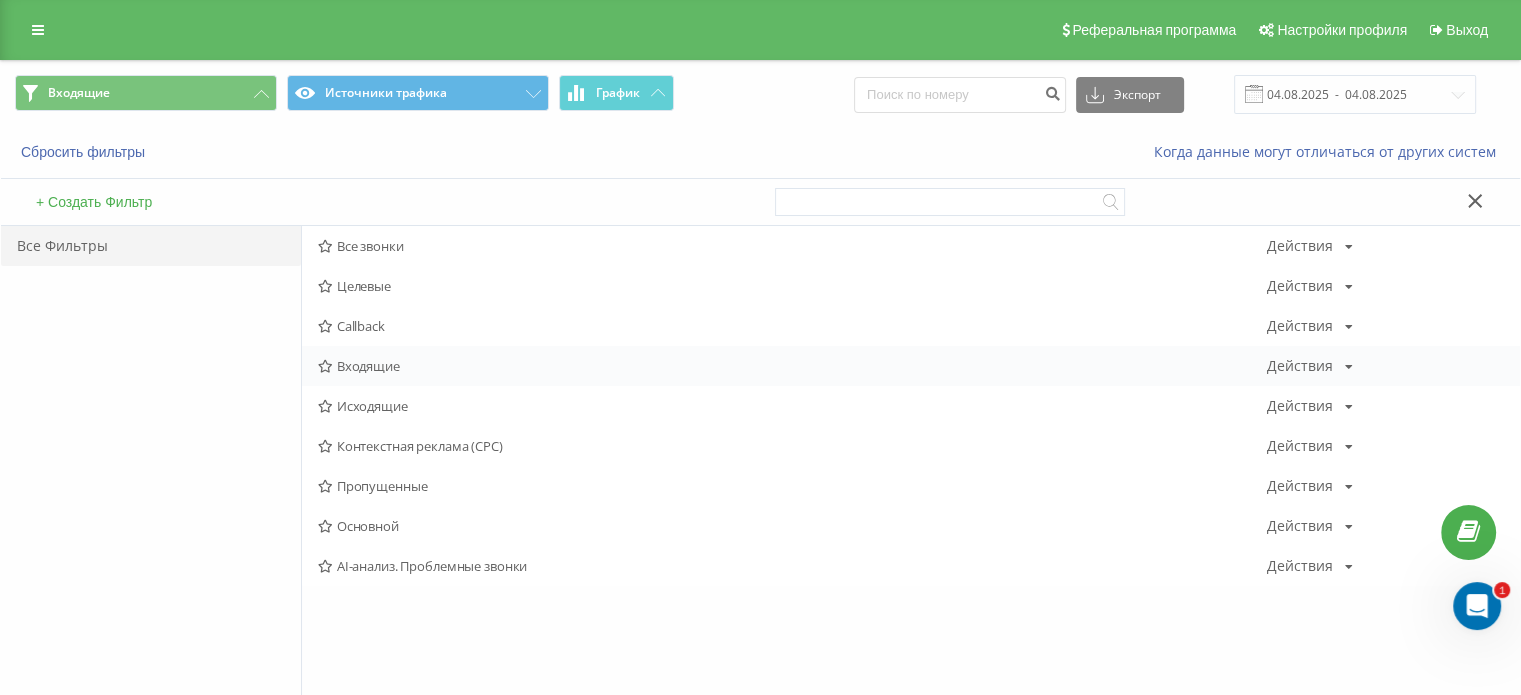 click on "Входящие" at bounding box center [792, 366] 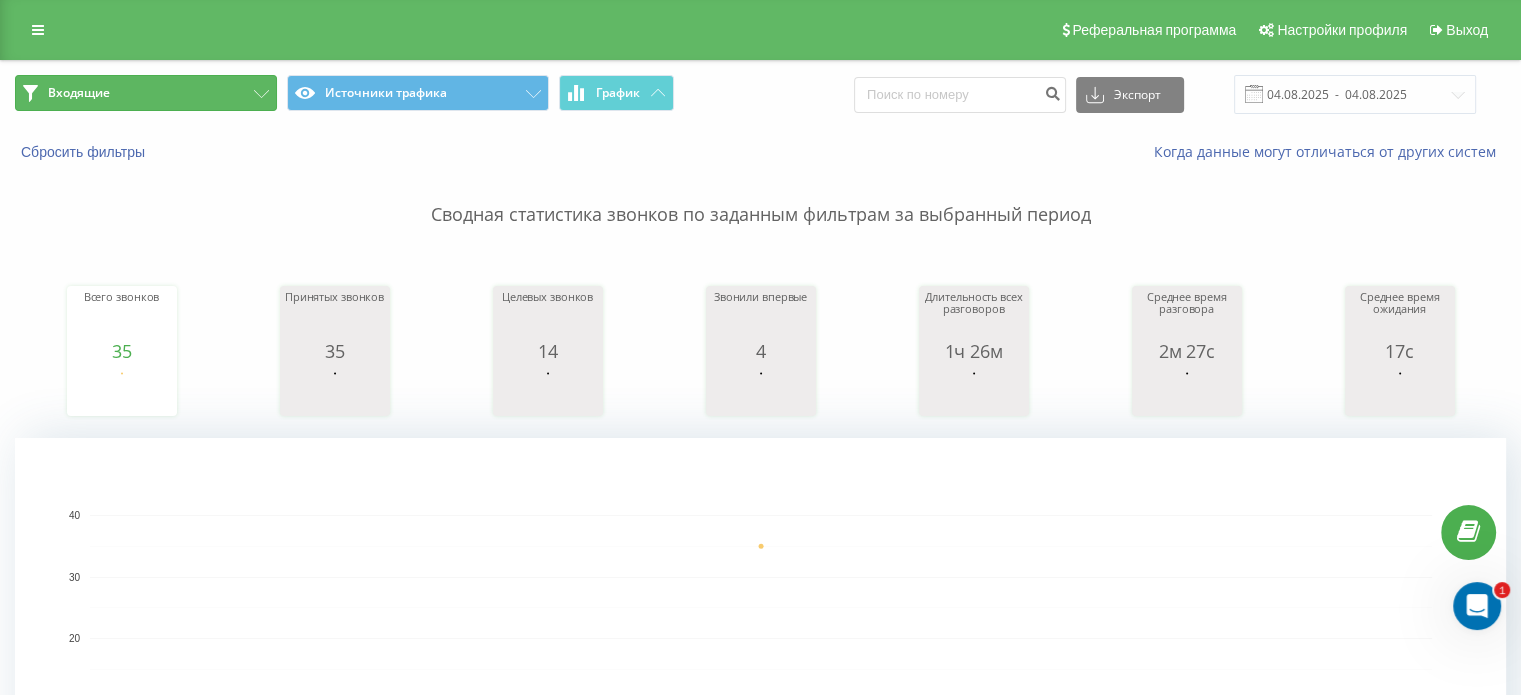 click on "Входящие" at bounding box center (146, 93) 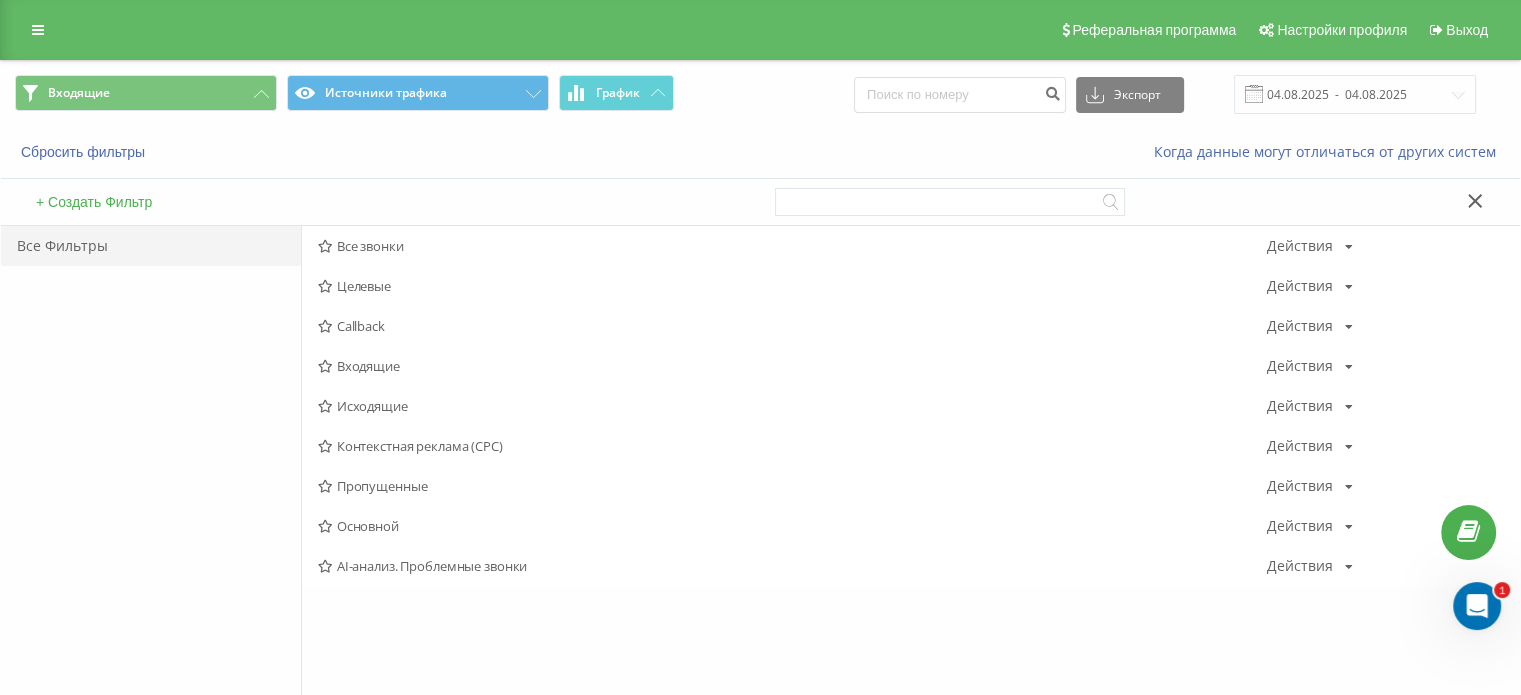 click on "Входящие" at bounding box center [792, 366] 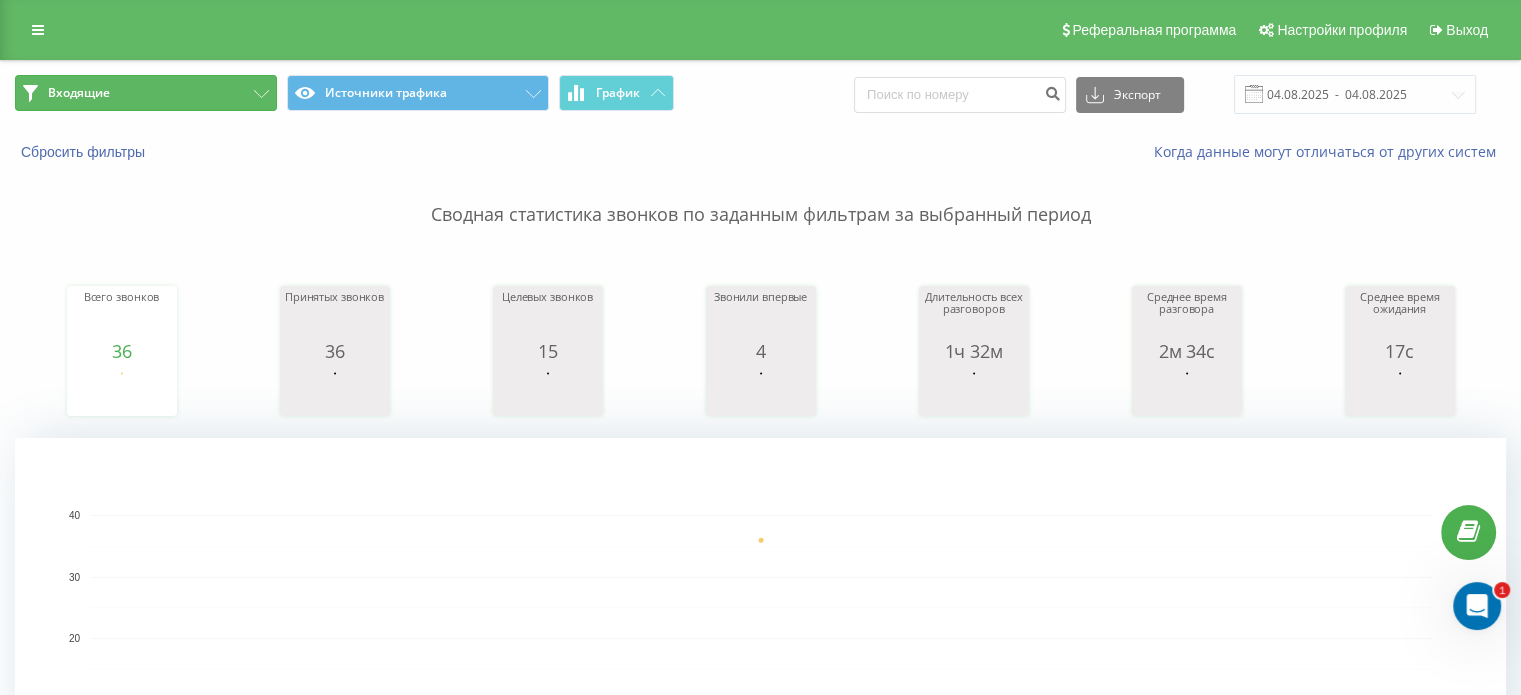 click on "Входящие" at bounding box center (146, 93) 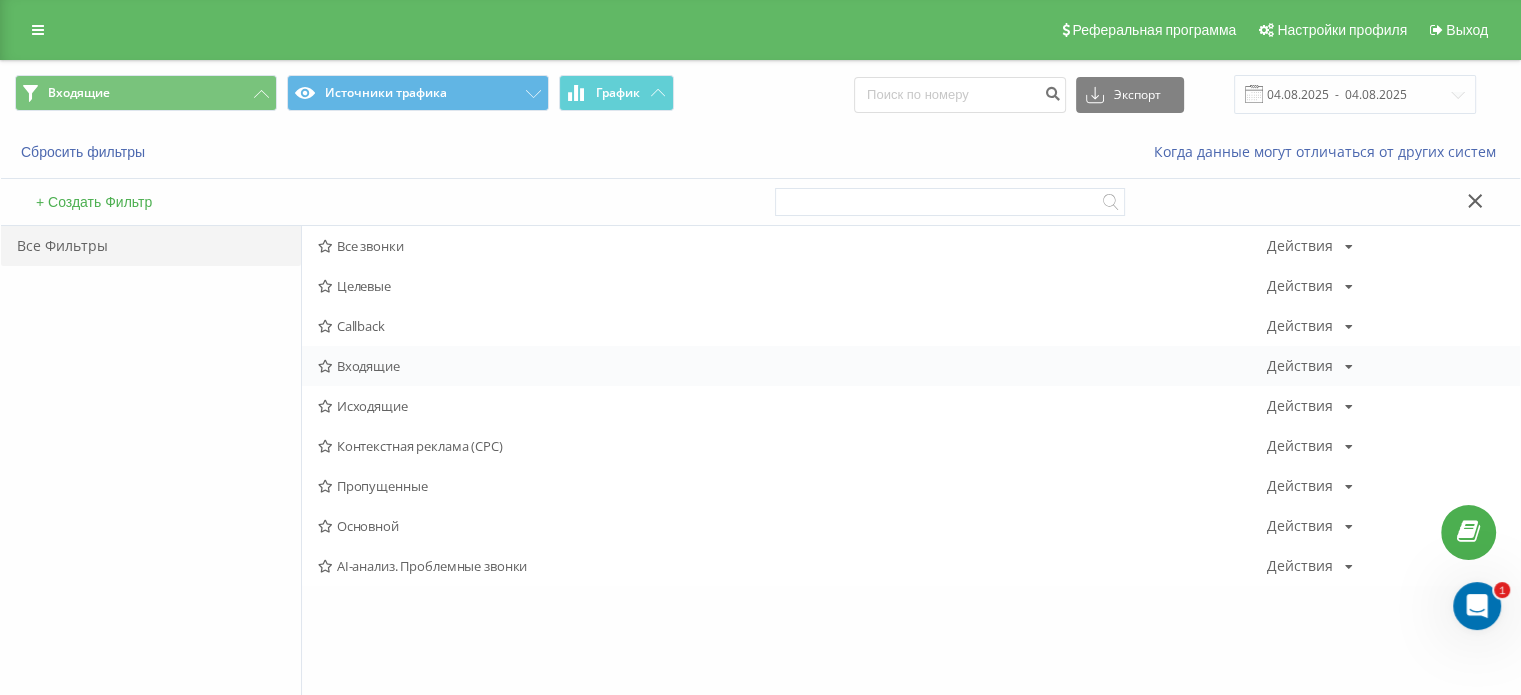 click on "Входящие" at bounding box center (792, 366) 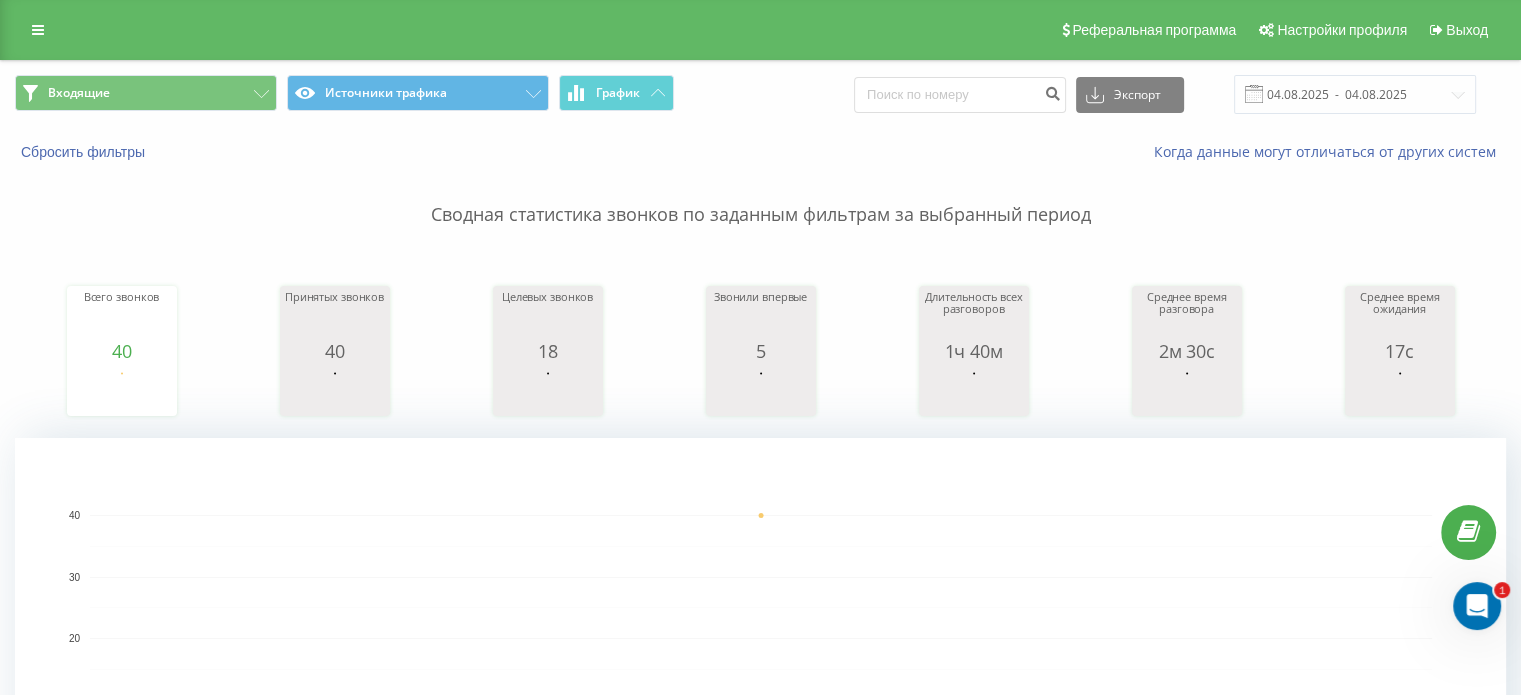 click on "Входящие Источники трафика График Экспорт .csv .xls .xlsx 04.08.2025  -  04.08.2025" at bounding box center (760, 94) 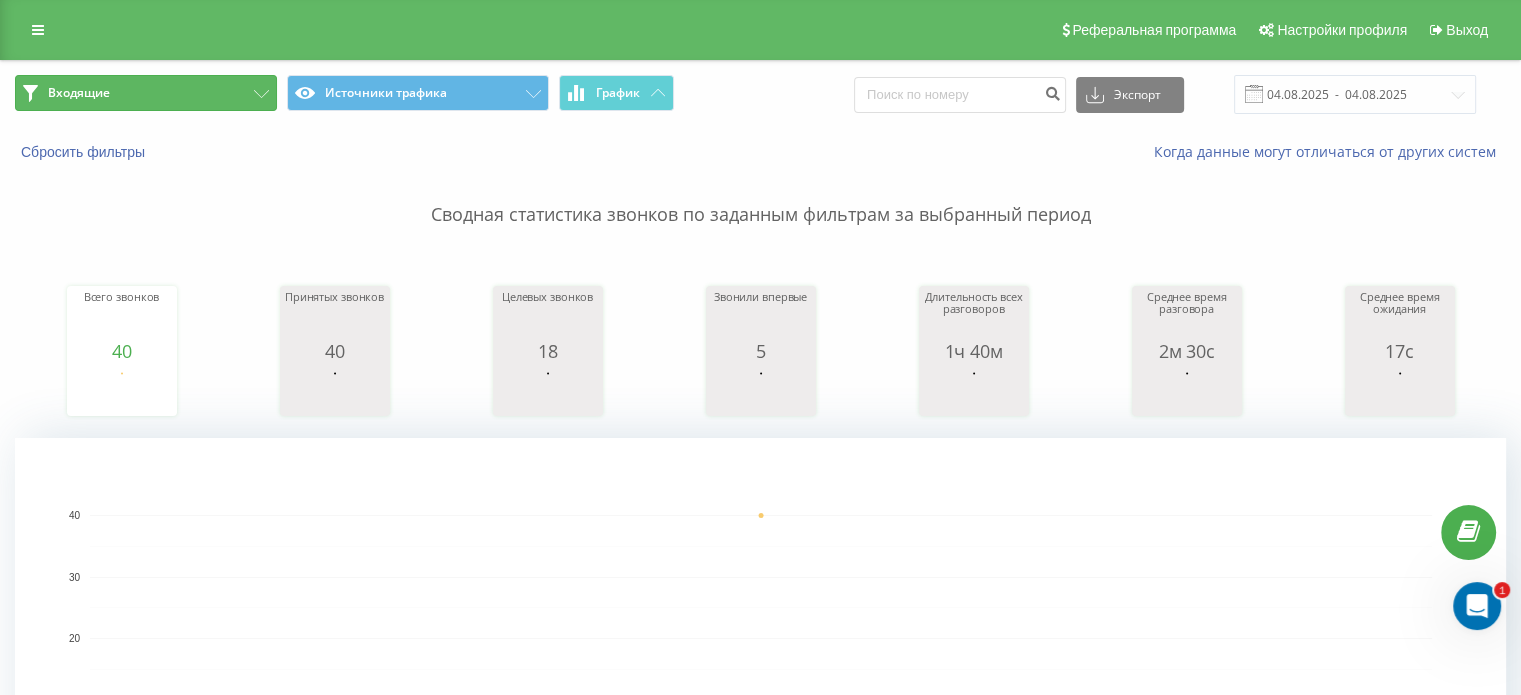 click on "Входящие" at bounding box center (146, 93) 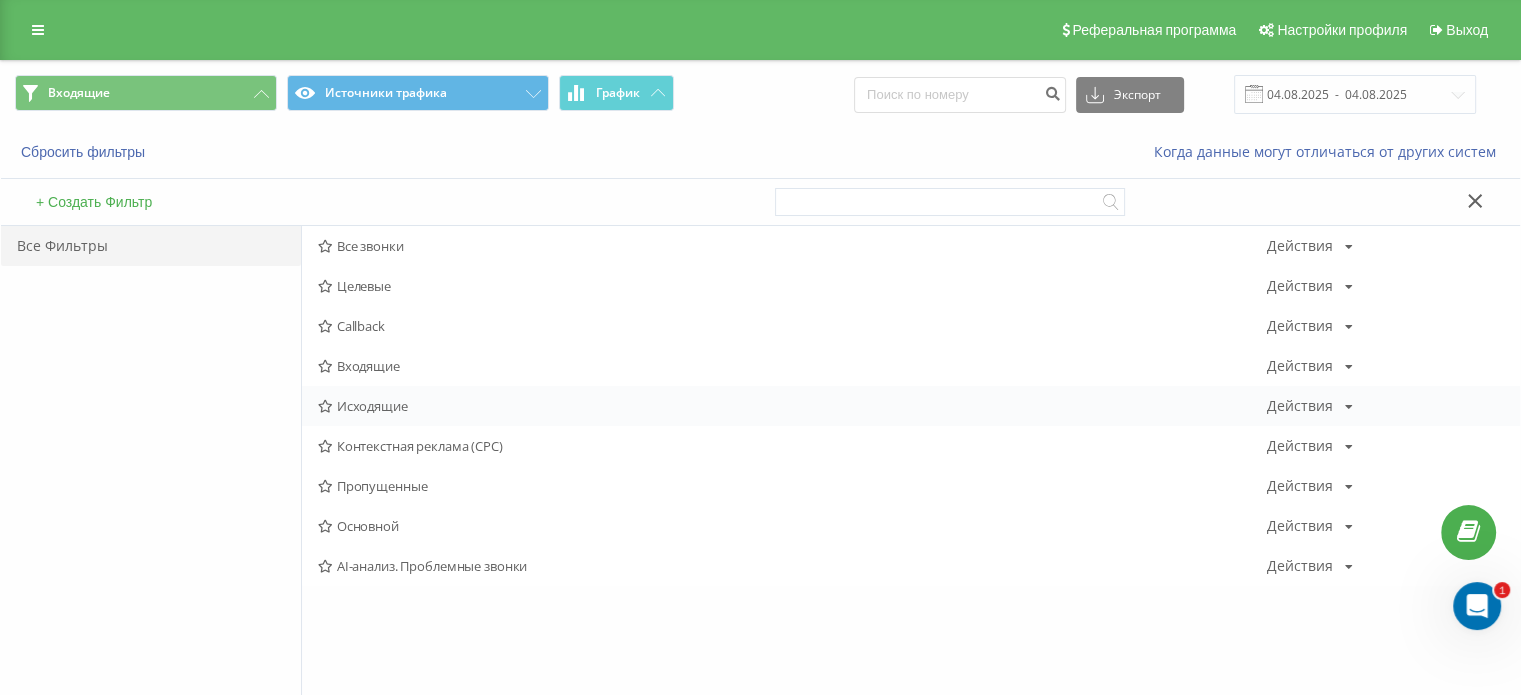 click on "Исходящие" at bounding box center [792, 406] 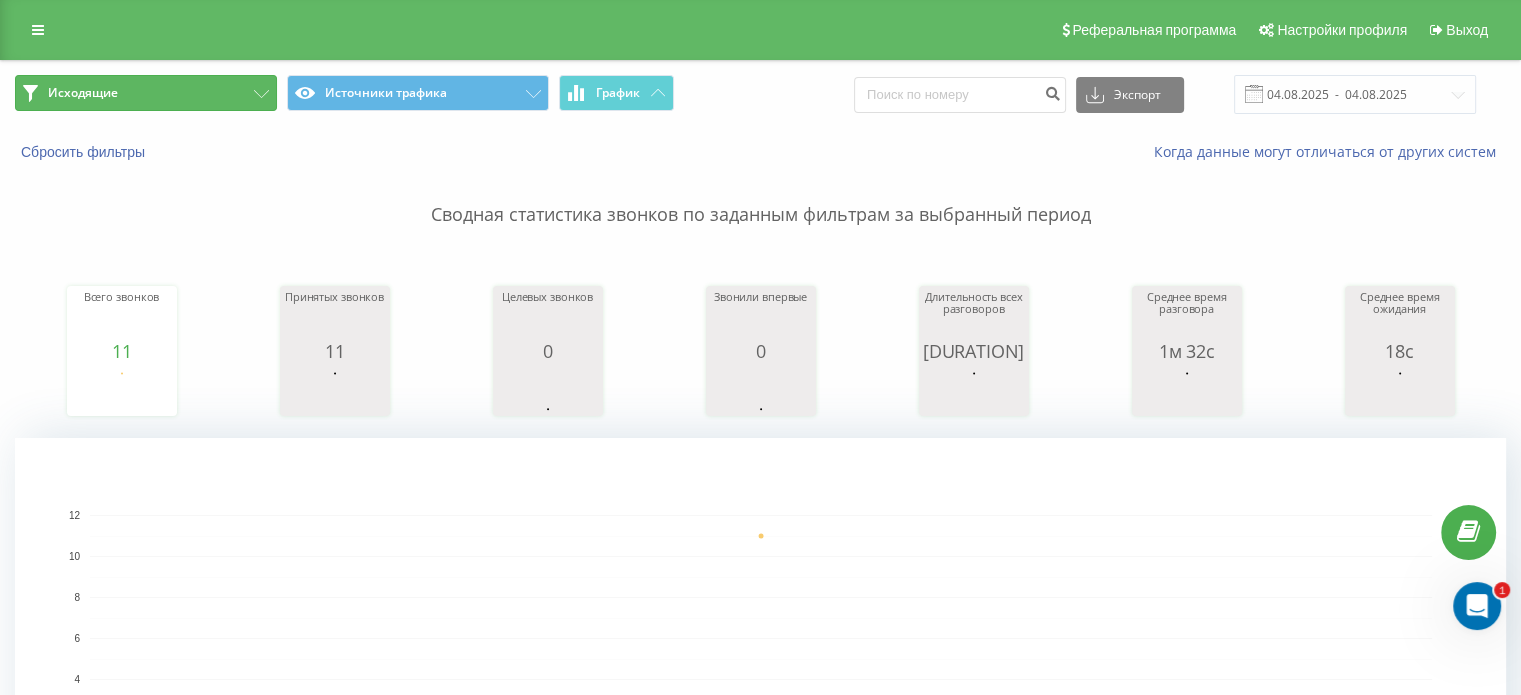 click on "Исходящие" at bounding box center [146, 93] 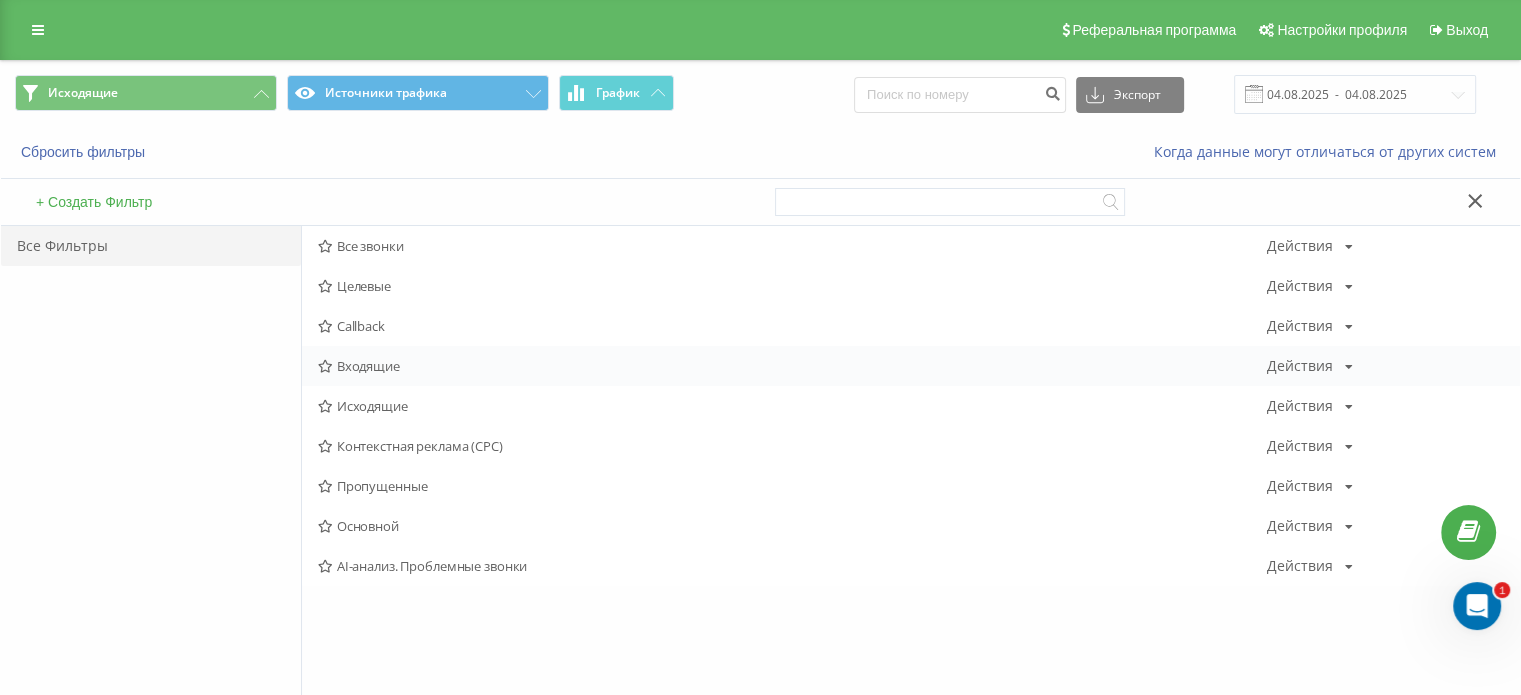click on "Входящие" at bounding box center [792, 366] 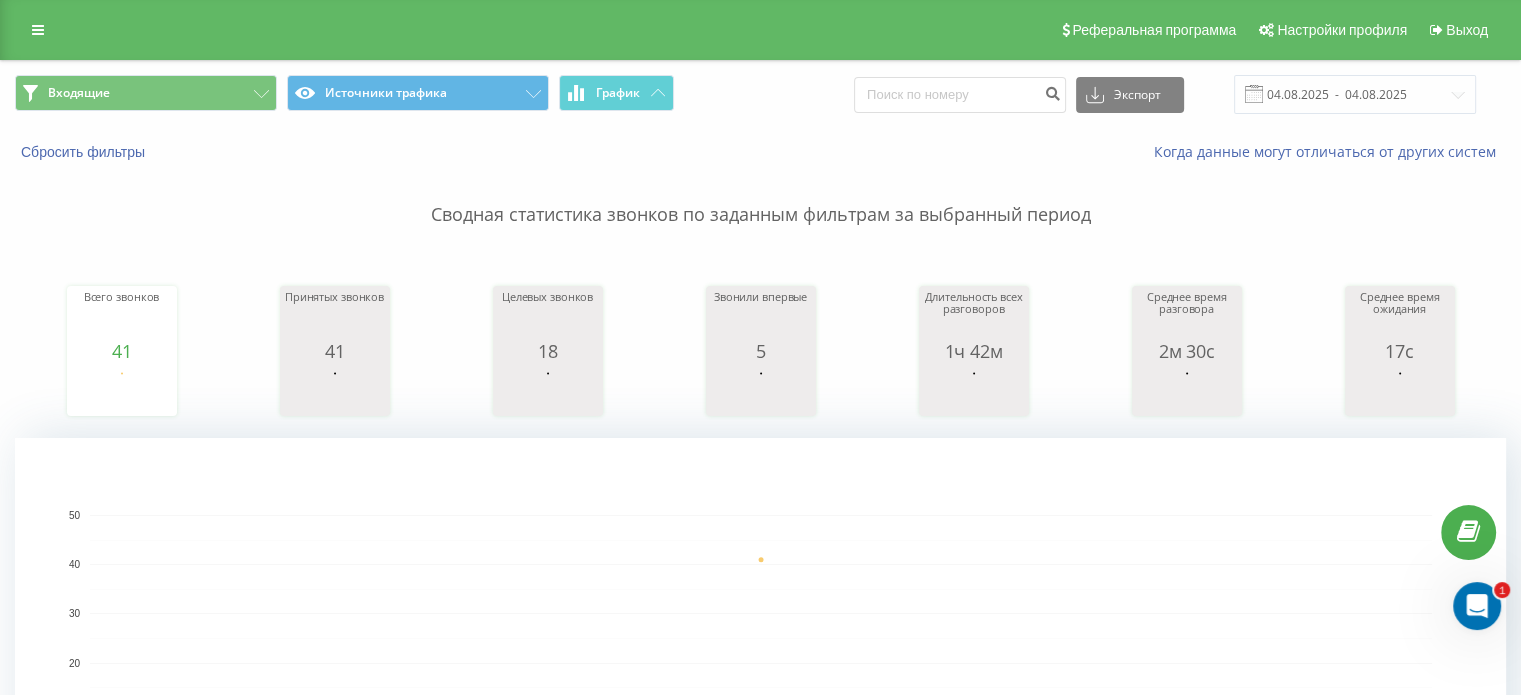 click on "Сводная статистика звонков по заданным фильтрам за выбранный период" at bounding box center [760, 195] 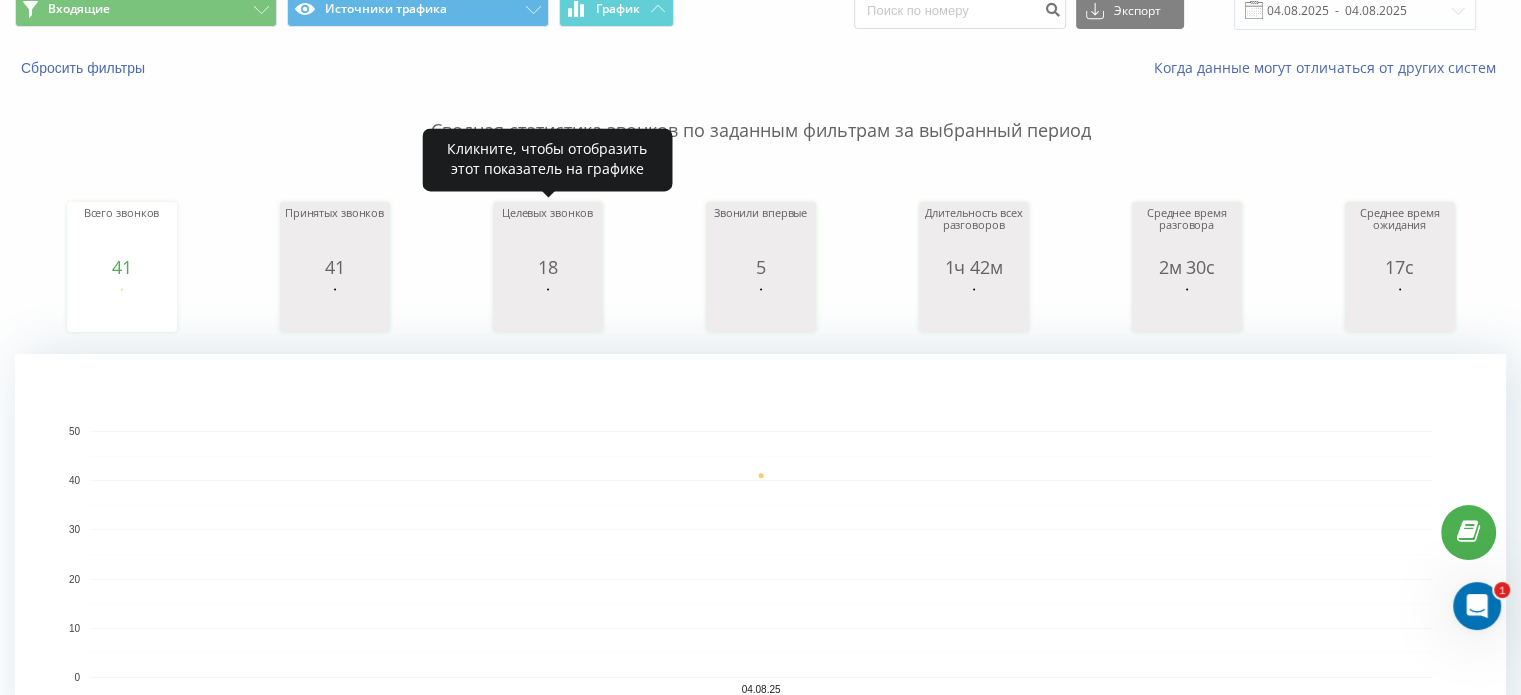 scroll, scrollTop: 0, scrollLeft: 0, axis: both 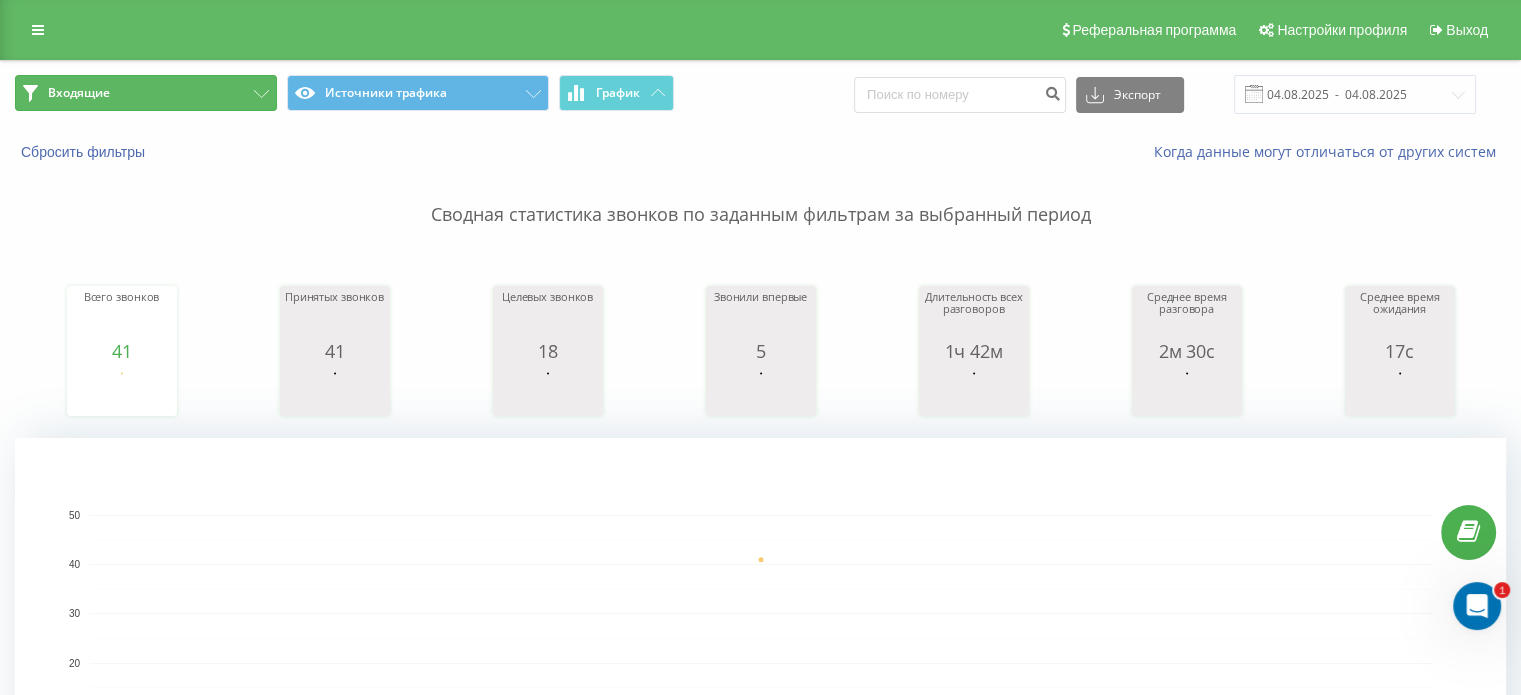 click on "Входящие" at bounding box center [146, 93] 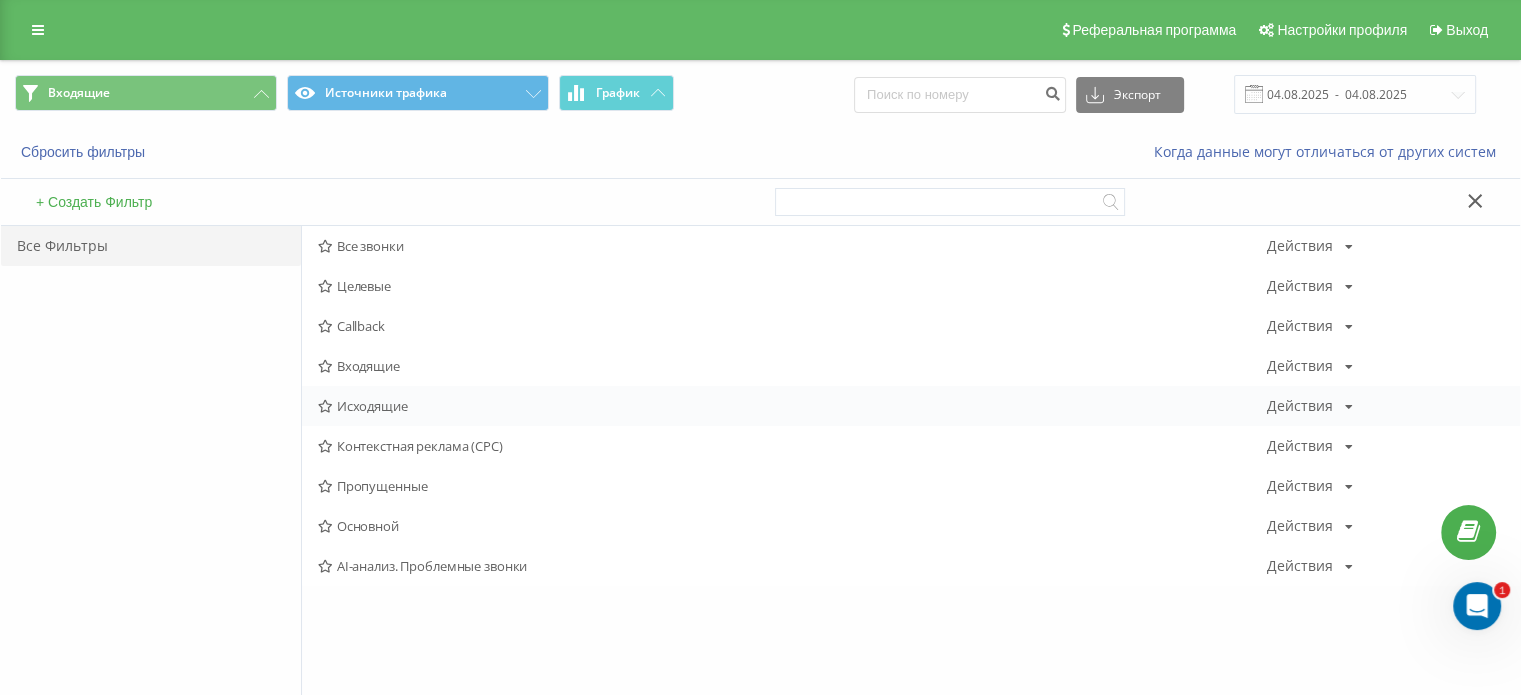 click on "Исходящие" at bounding box center (792, 406) 